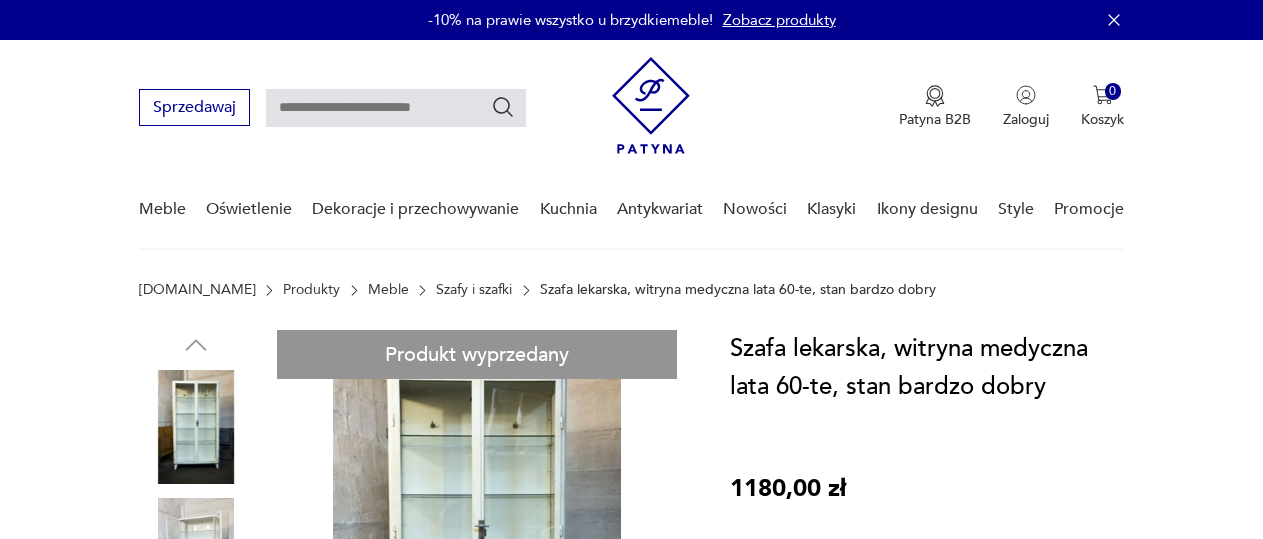 scroll, scrollTop: 0, scrollLeft: 0, axis: both 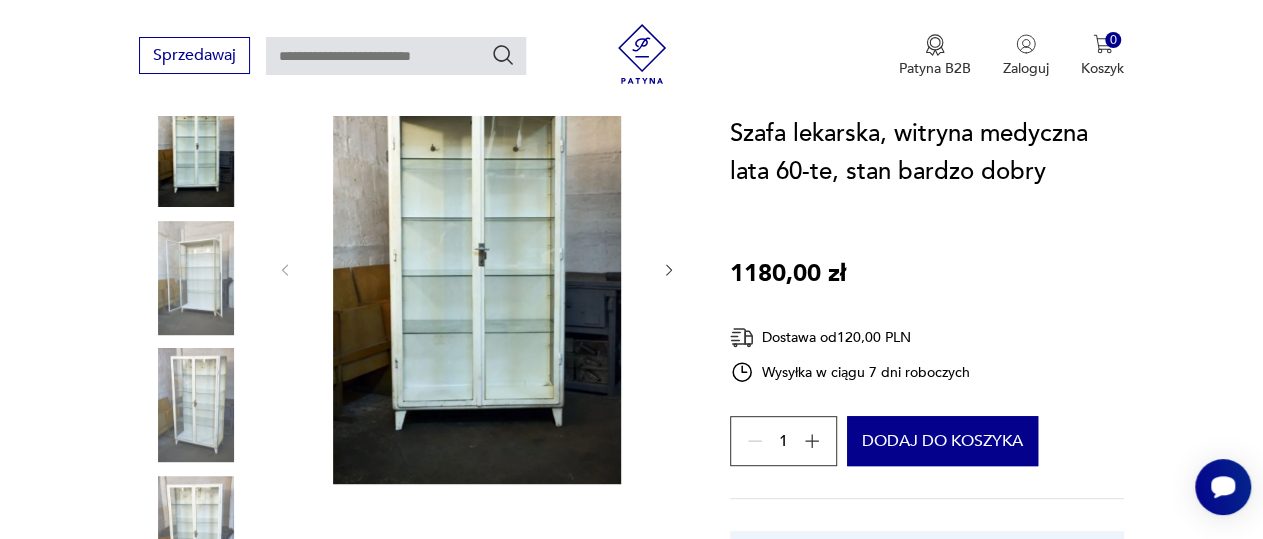 click at bounding box center [196, 278] 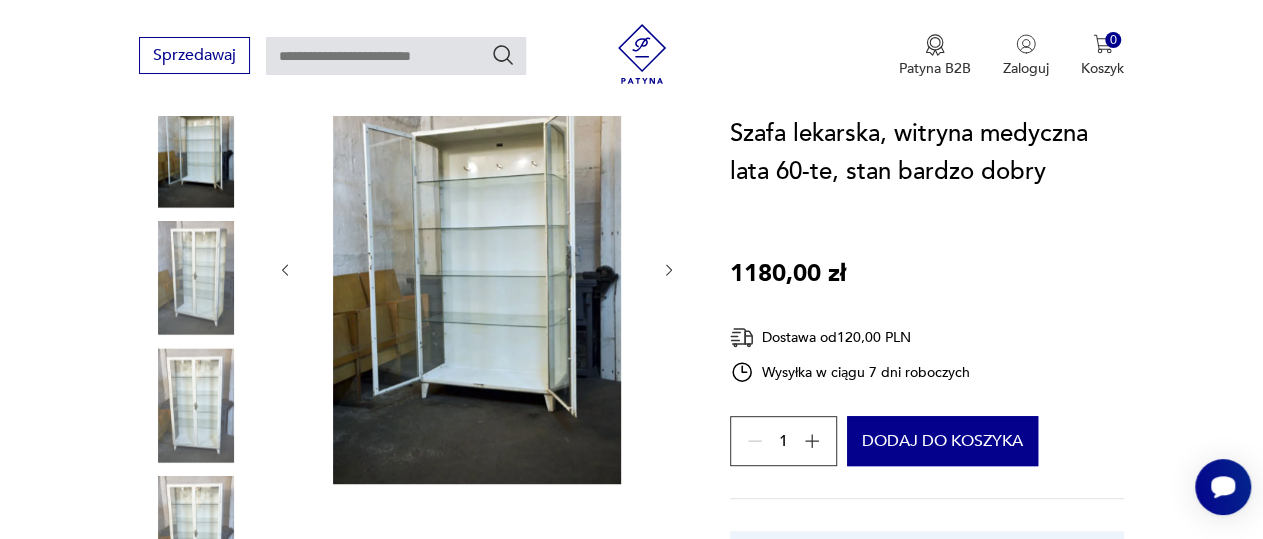 click at bounding box center [476, 268] 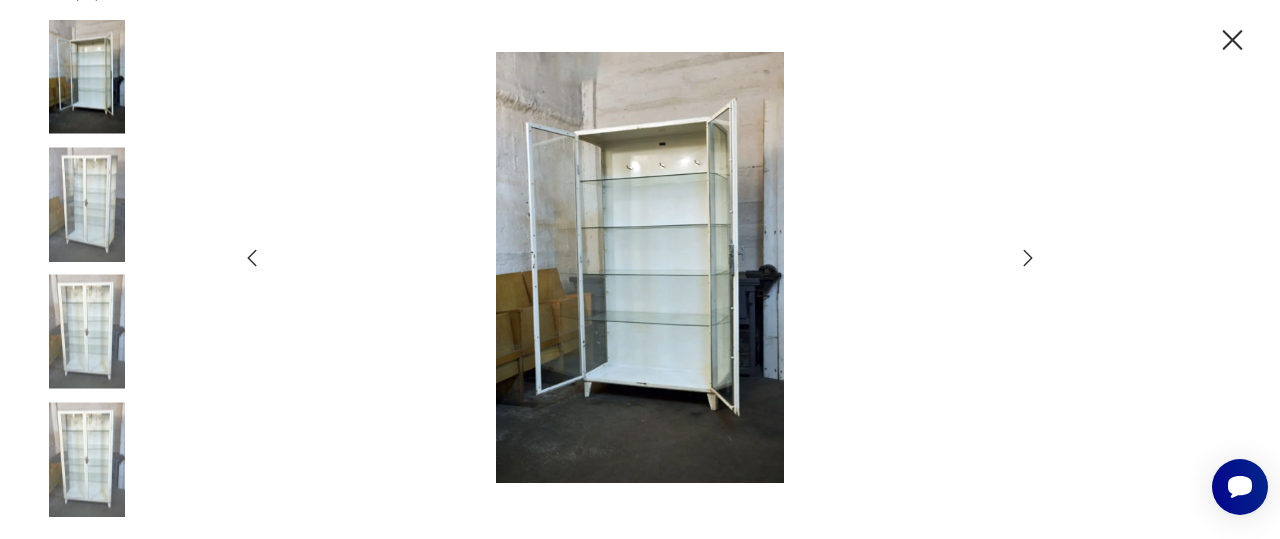 drag, startPoint x: 630, startPoint y: 247, endPoint x: 610, endPoint y: 247, distance: 20 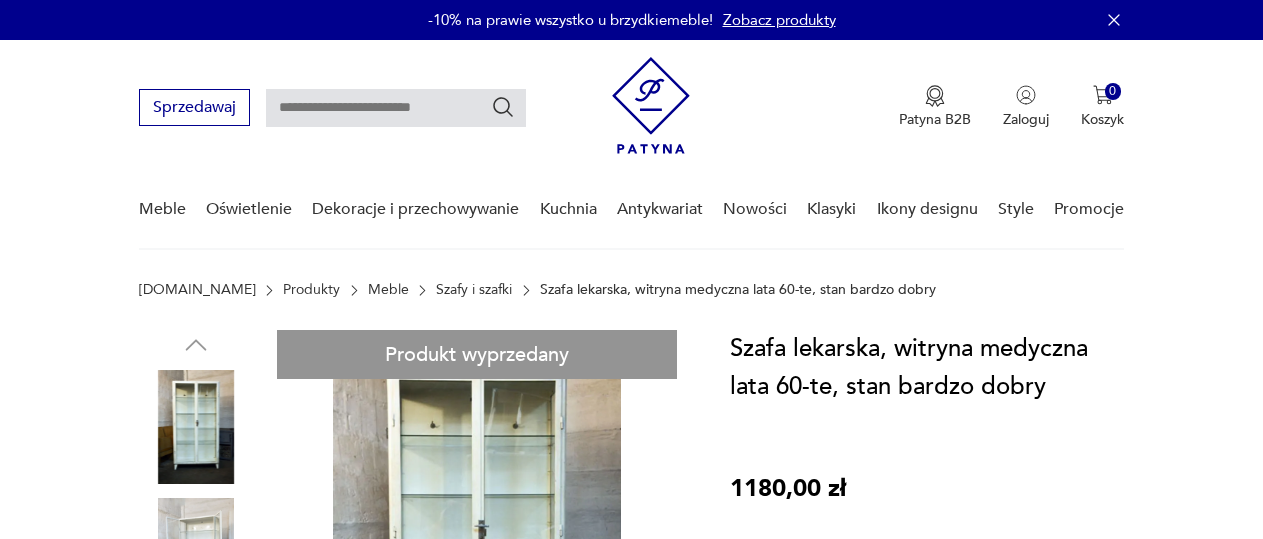 scroll, scrollTop: 0, scrollLeft: 0, axis: both 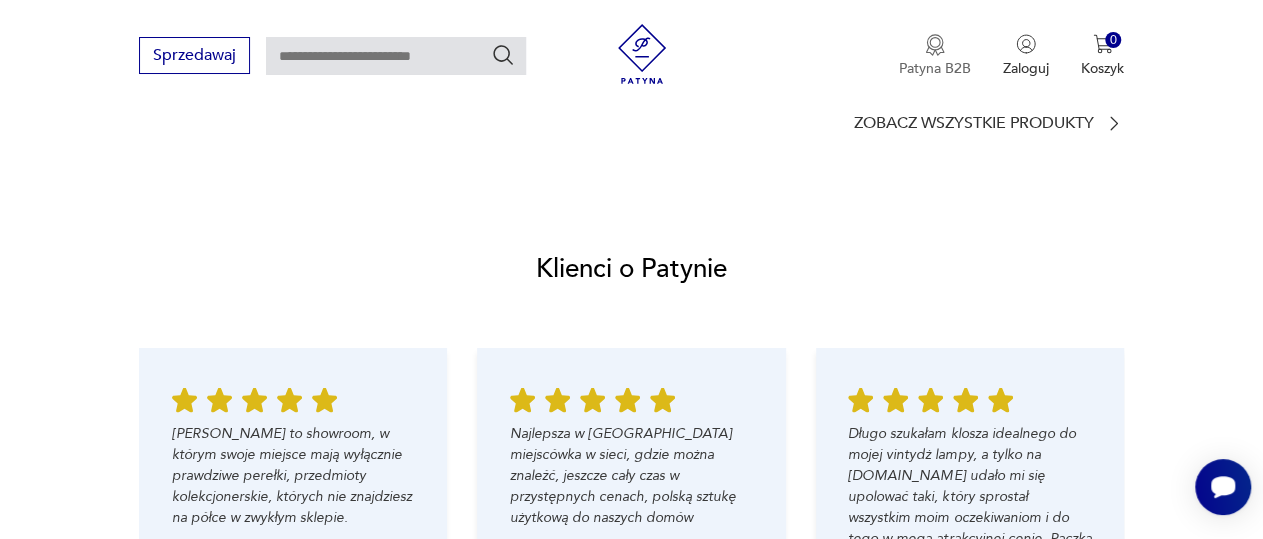 click at bounding box center [935, 45] 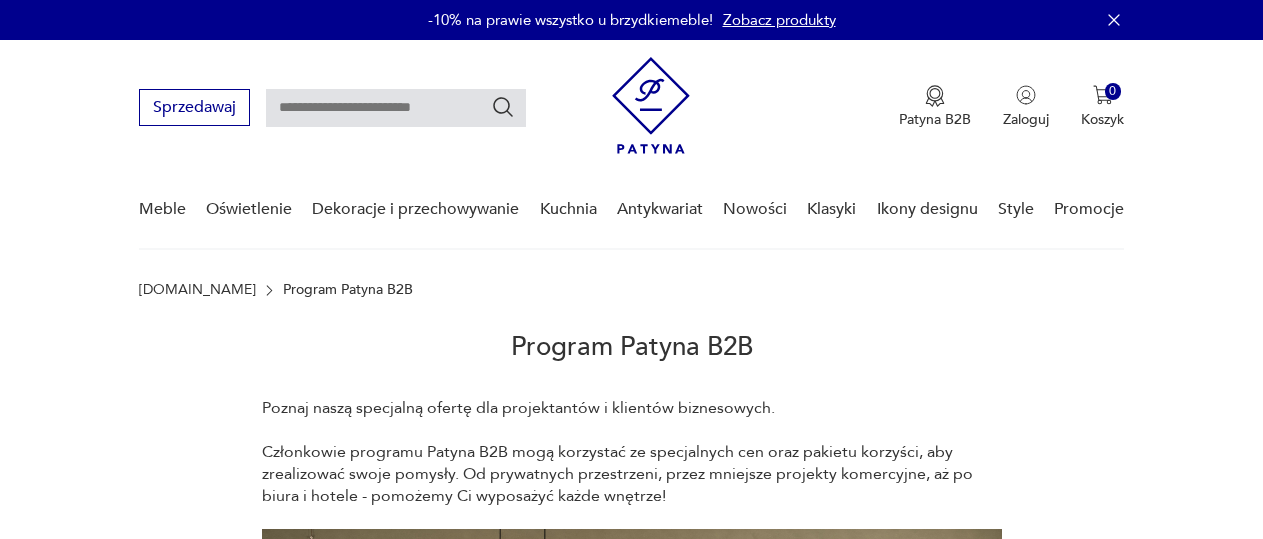 scroll, scrollTop: 0, scrollLeft: 0, axis: both 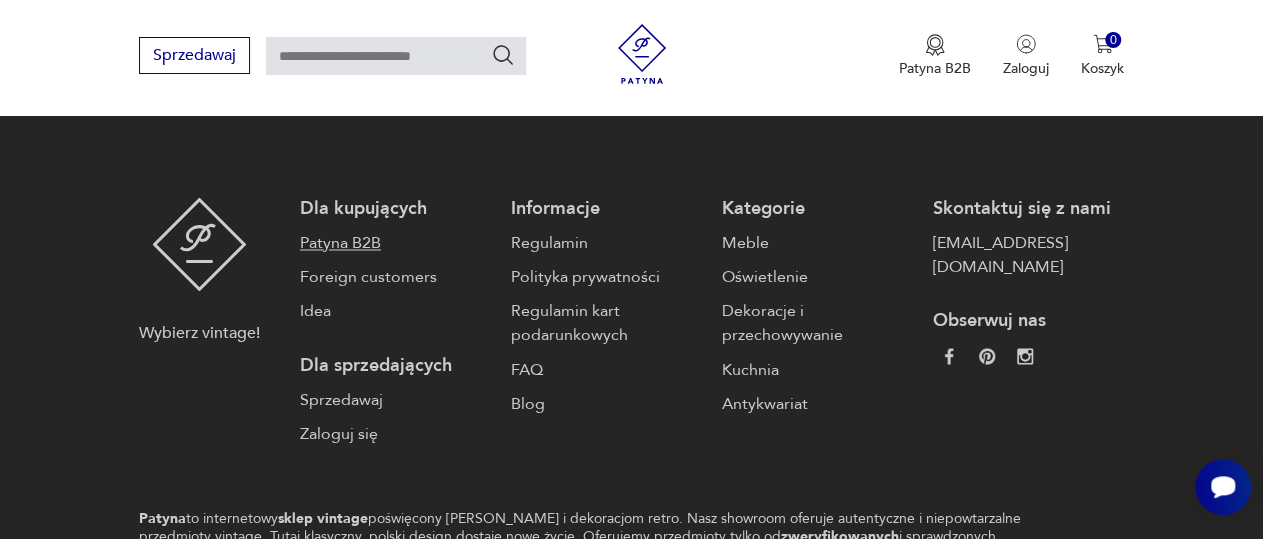 click on "Patyna B2B" at bounding box center (395, 243) 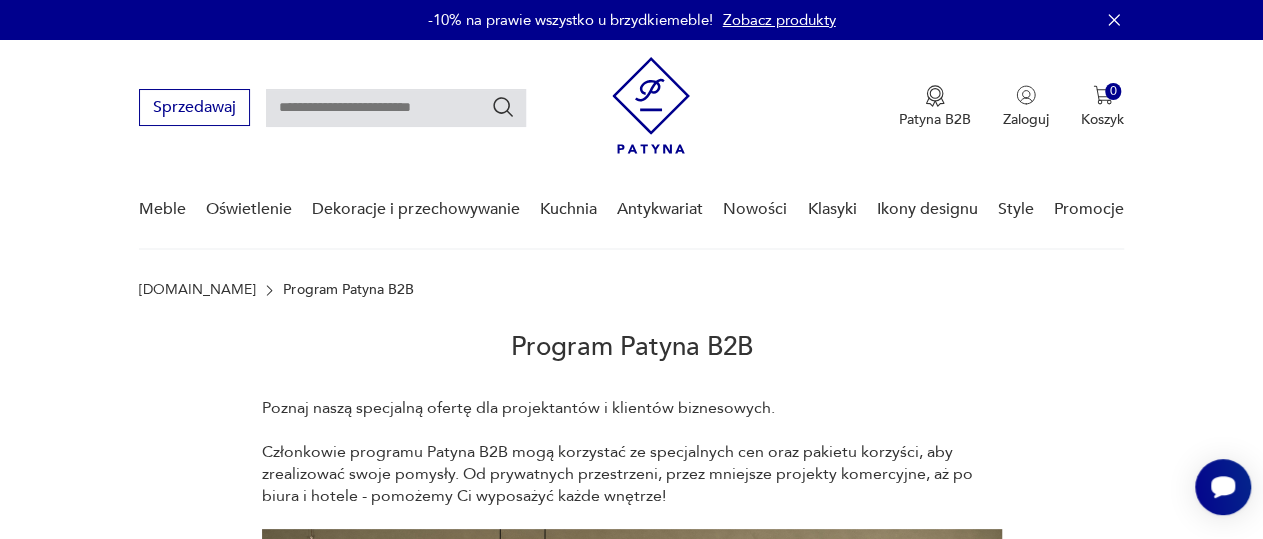 scroll, scrollTop: 0, scrollLeft: 0, axis: both 